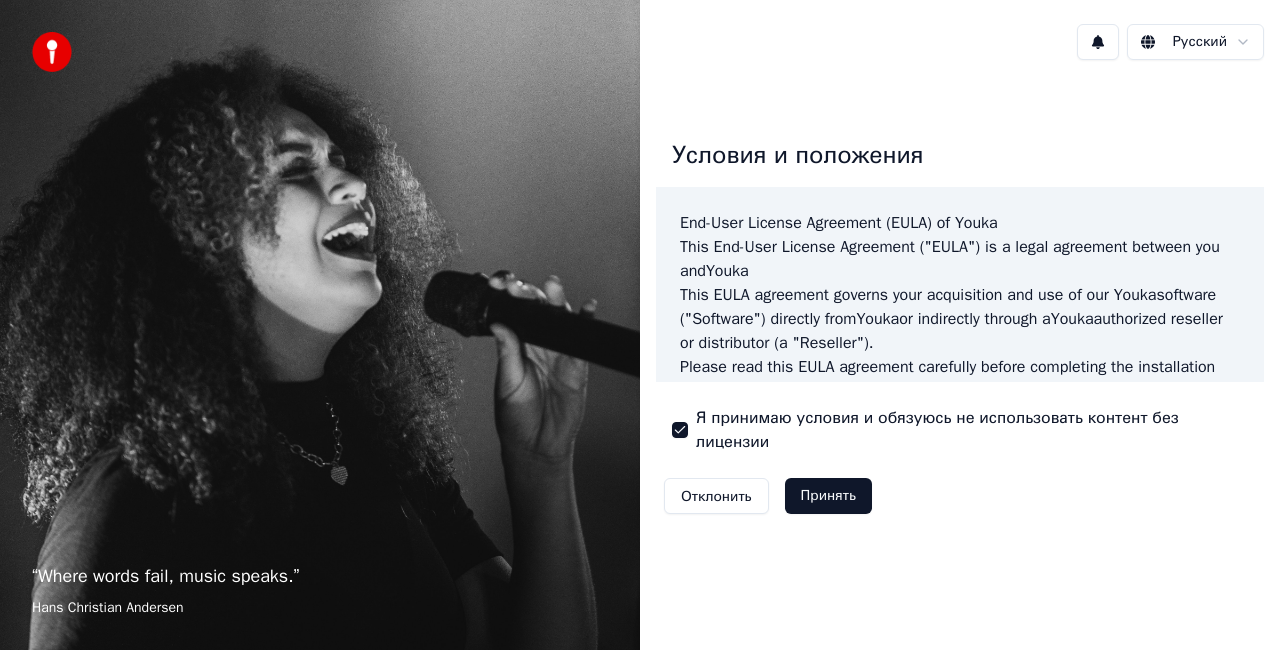scroll, scrollTop: 0, scrollLeft: 0, axis: both 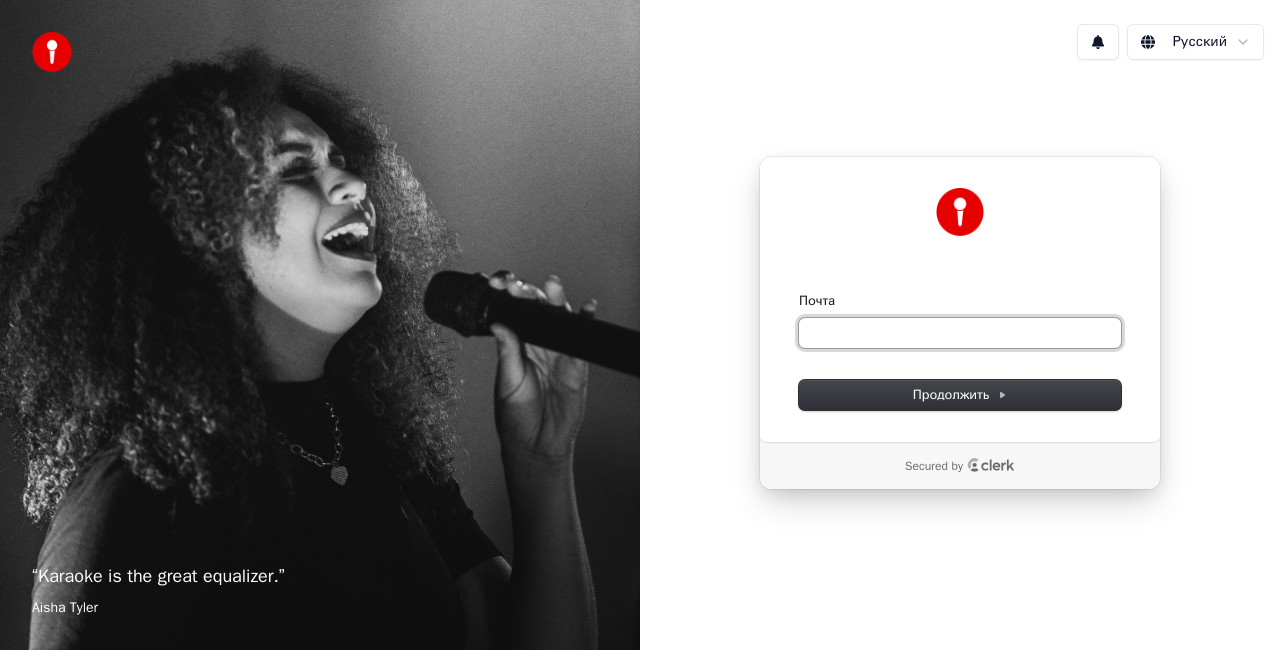 click on "Почта" at bounding box center [960, 333] 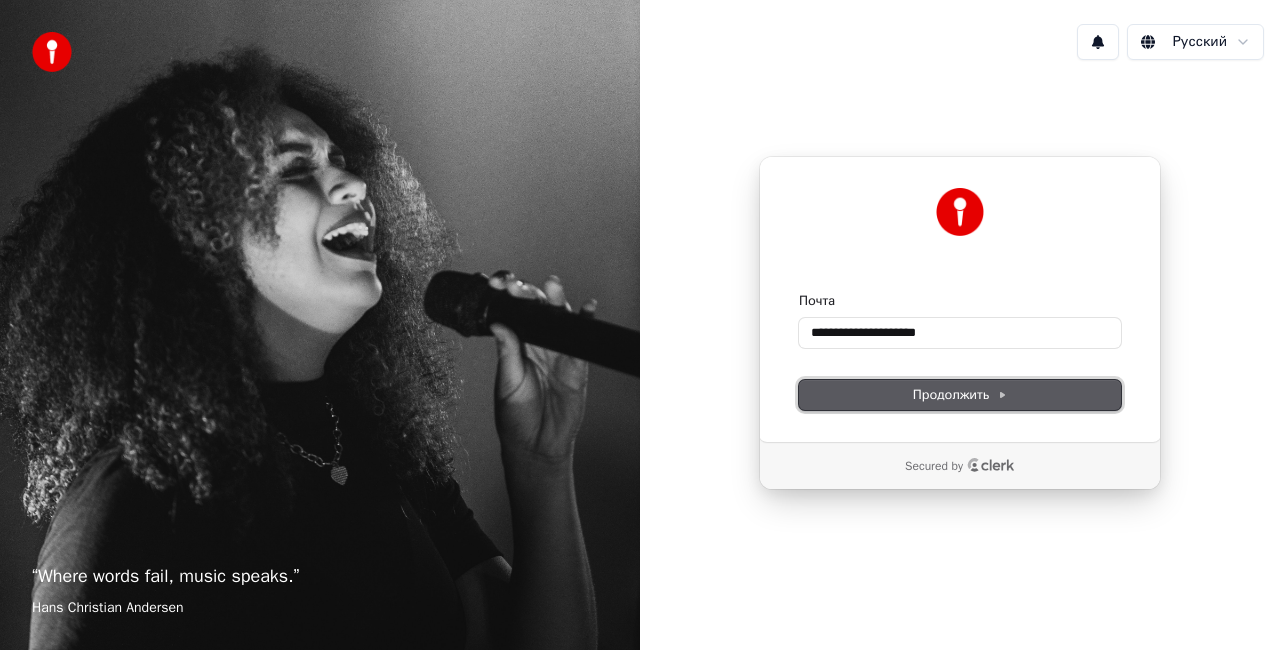 click on "Продолжить" at bounding box center [960, 395] 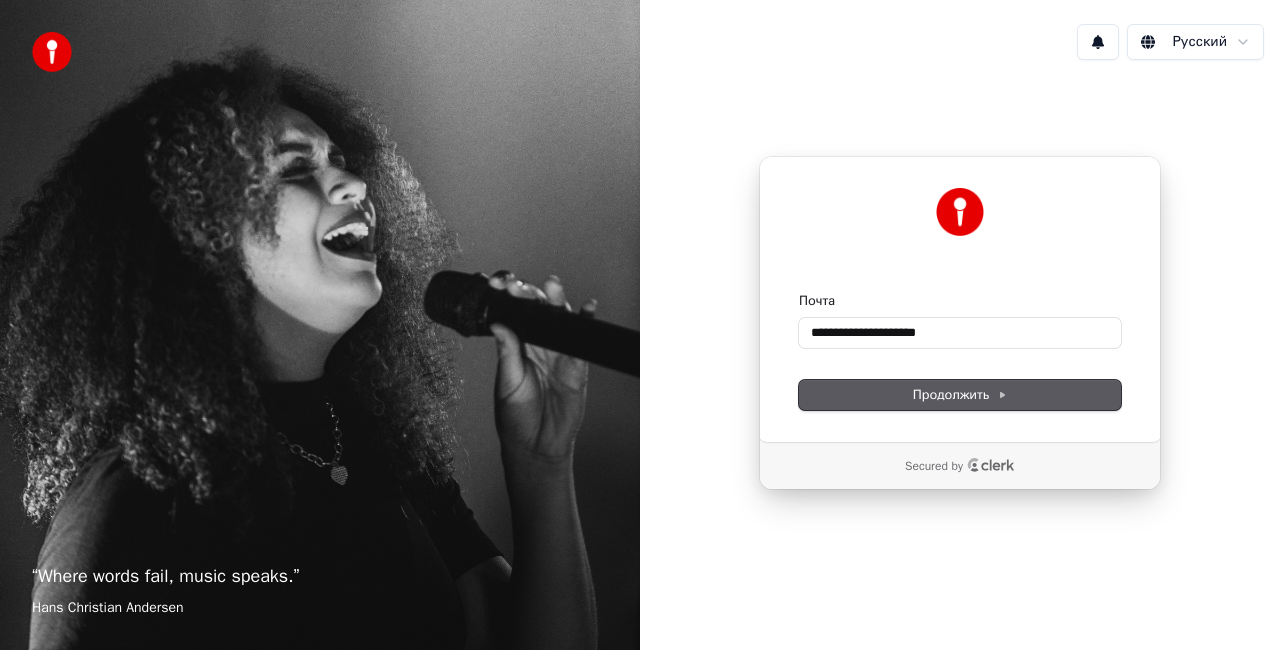 type on "**********" 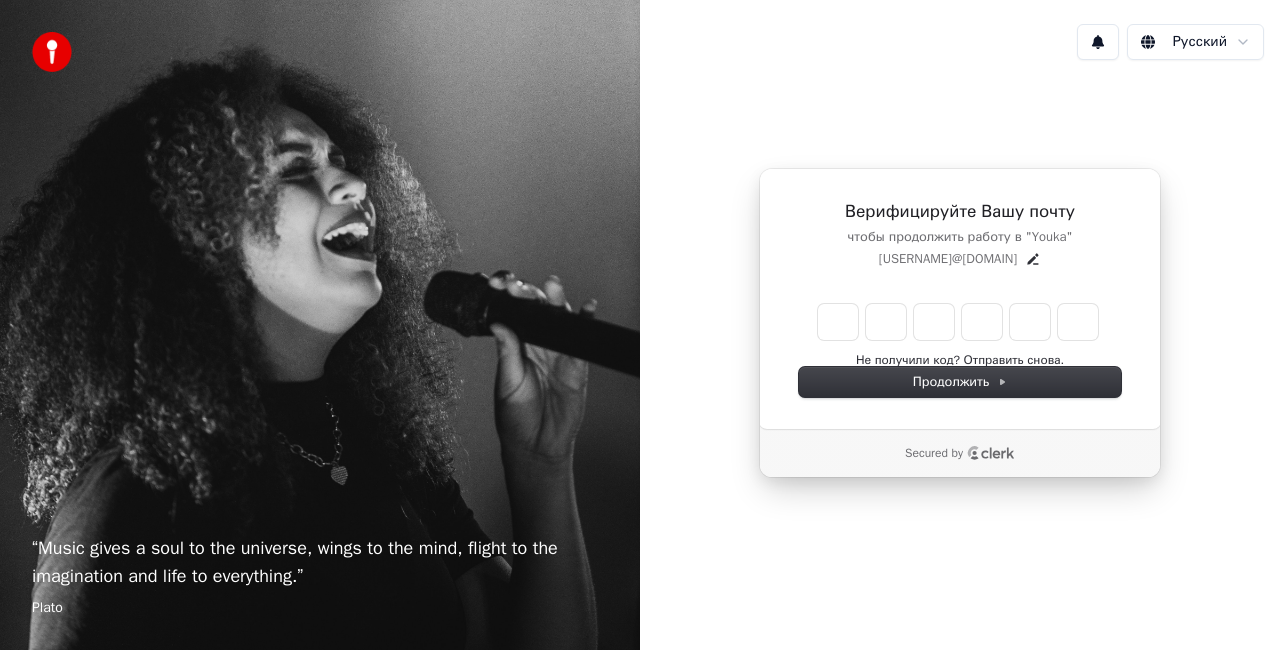 type on "******" 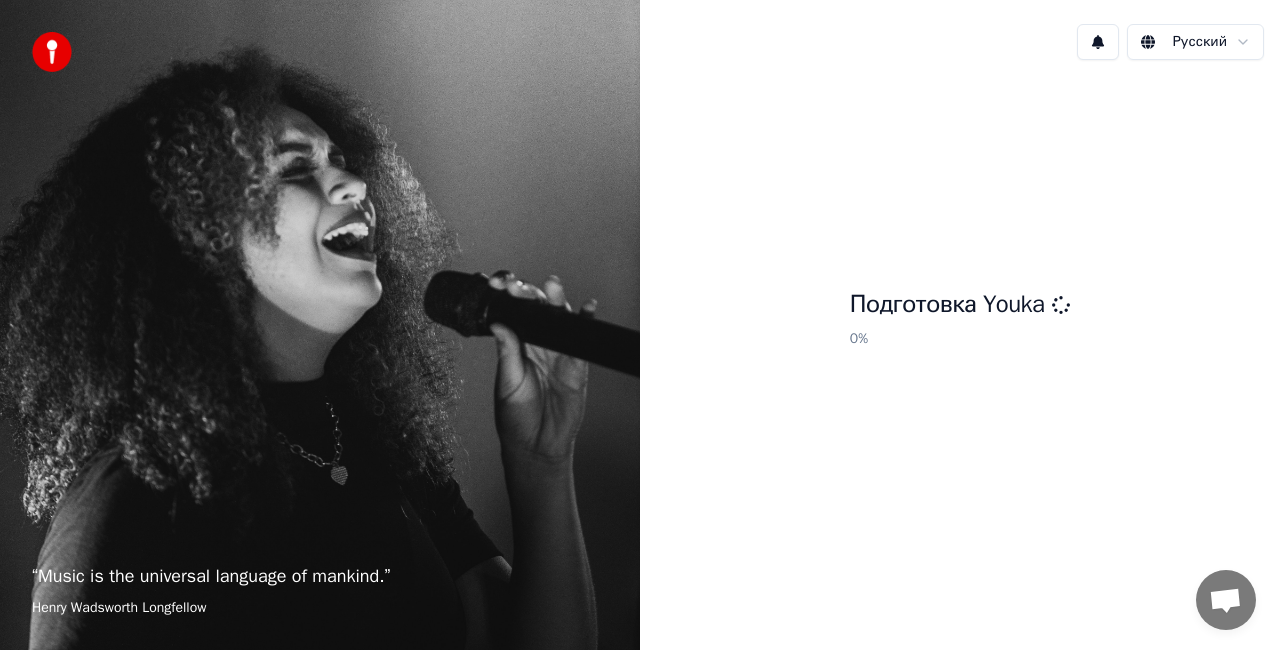 click on "Подготовка Youka 0 %" at bounding box center (960, 323) 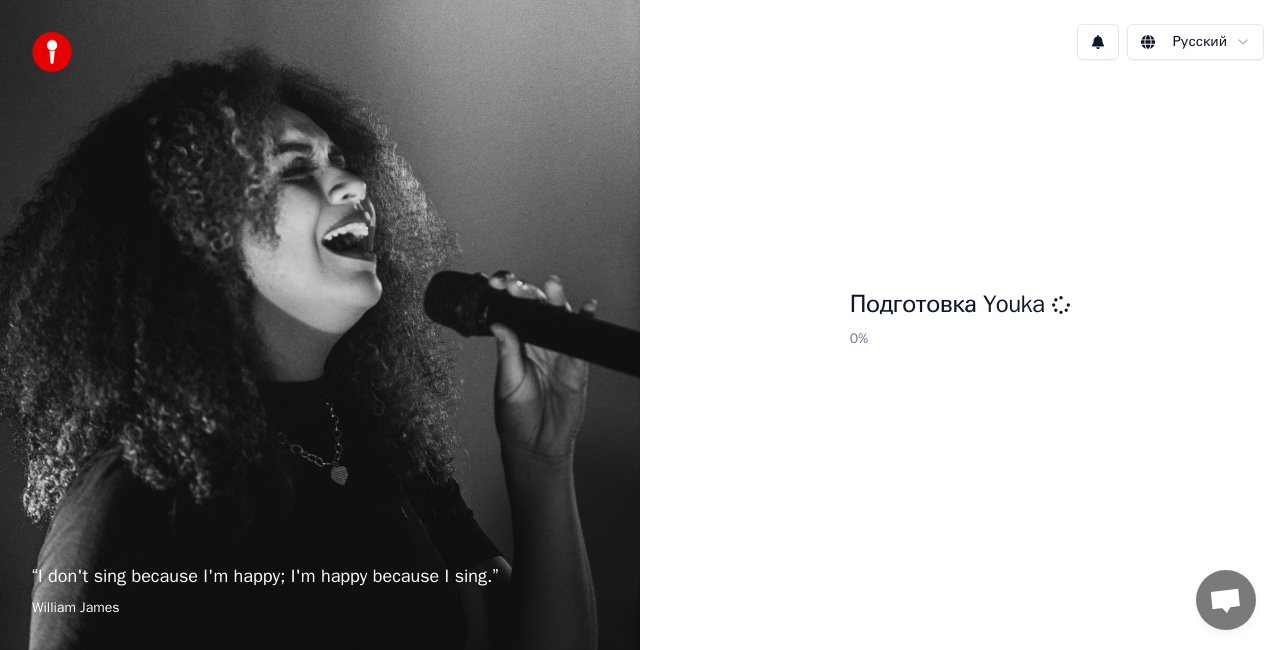 click on "Подготовка Youka" at bounding box center [960, 305] 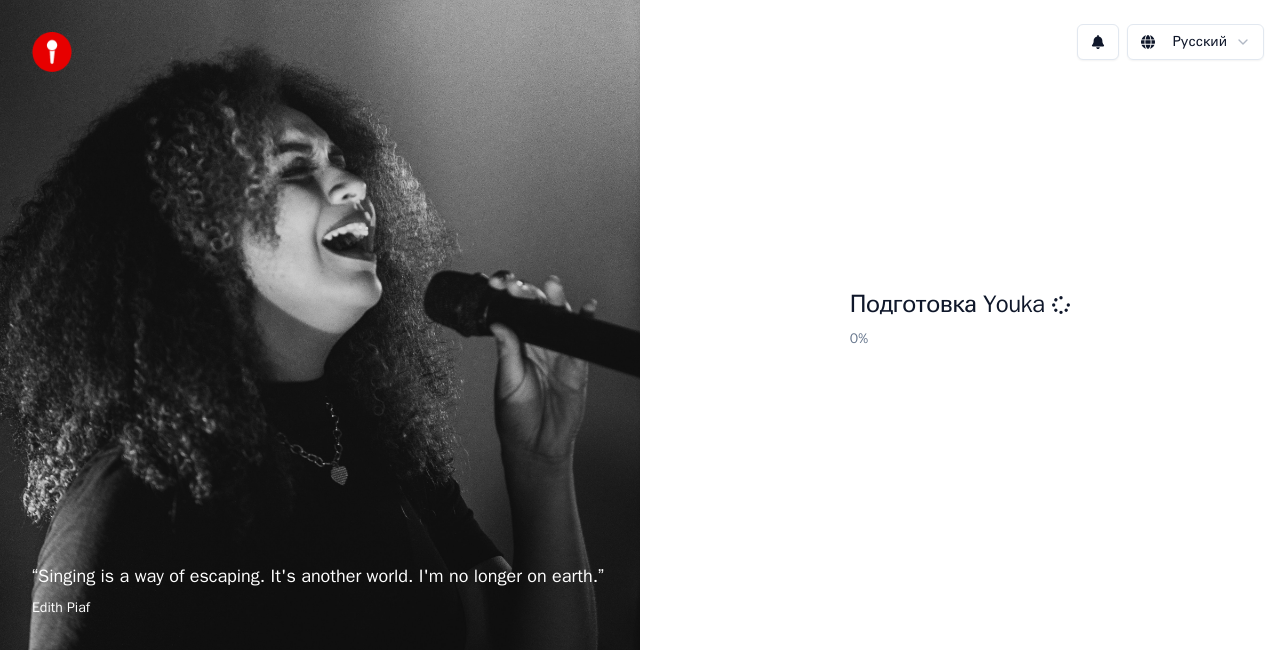 scroll, scrollTop: 0, scrollLeft: 0, axis: both 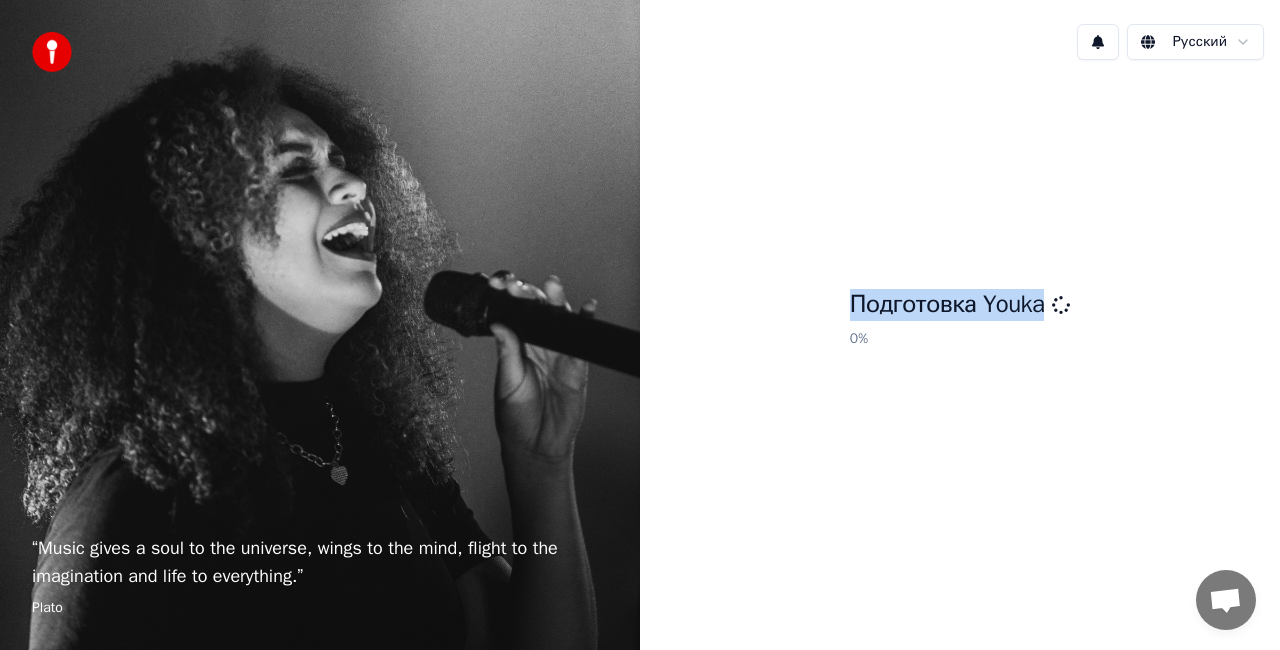 drag, startPoint x: 846, startPoint y: 312, endPoint x: 1057, endPoint y: 311, distance: 211.00237 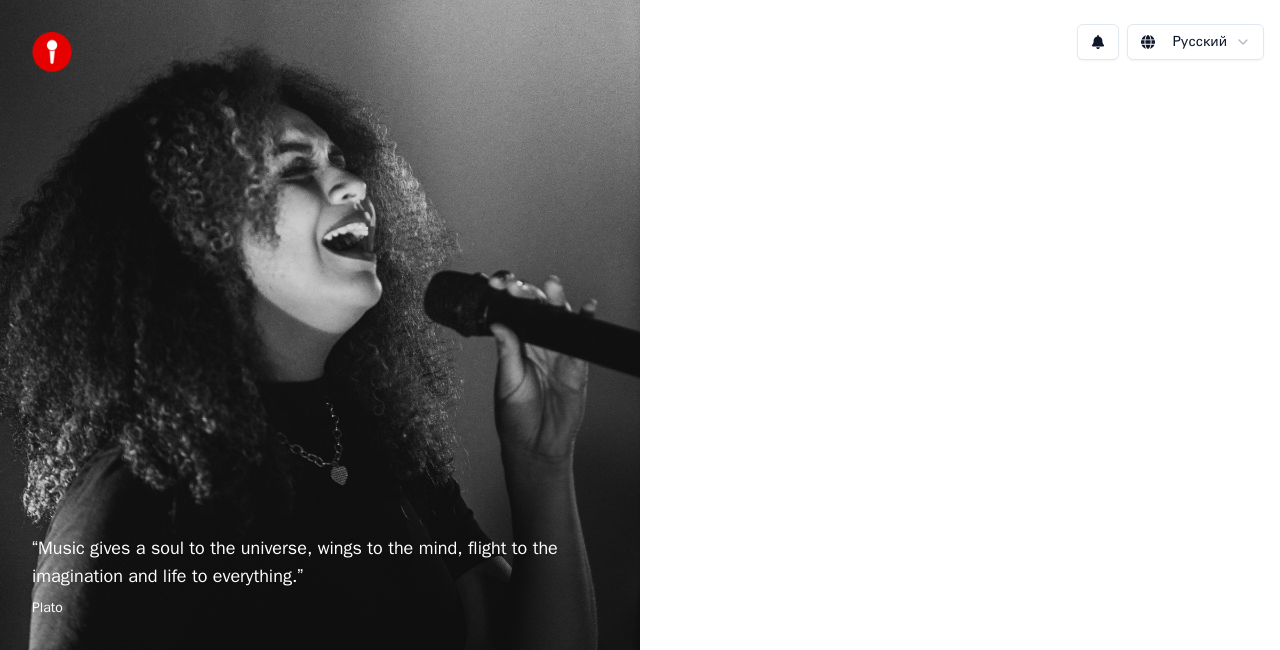 scroll, scrollTop: 0, scrollLeft: 0, axis: both 